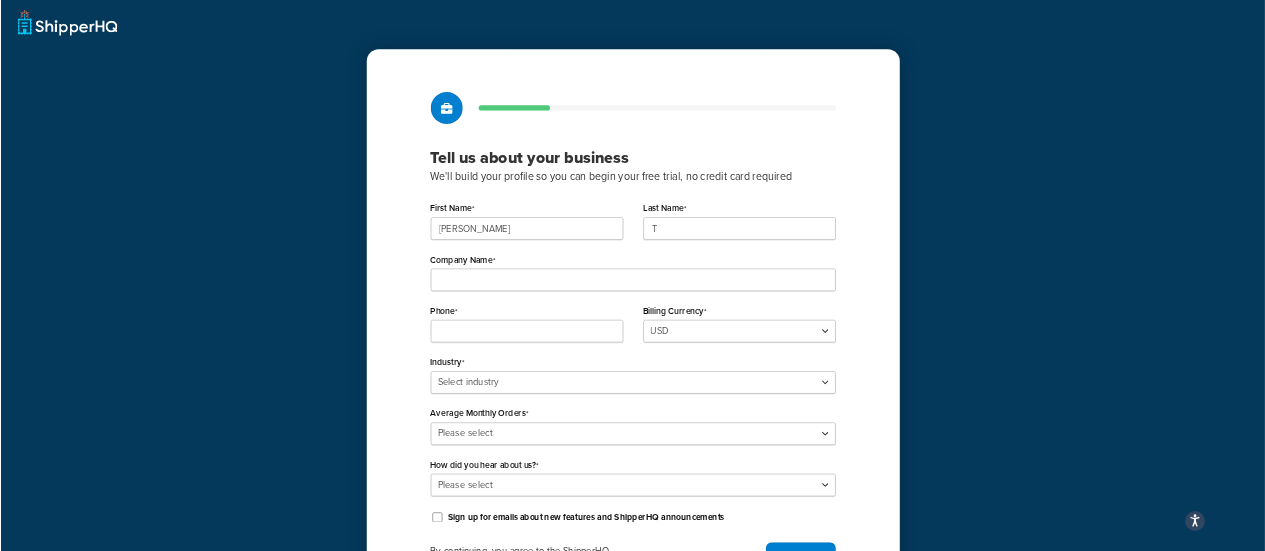 scroll, scrollTop: 0, scrollLeft: 0, axis: both 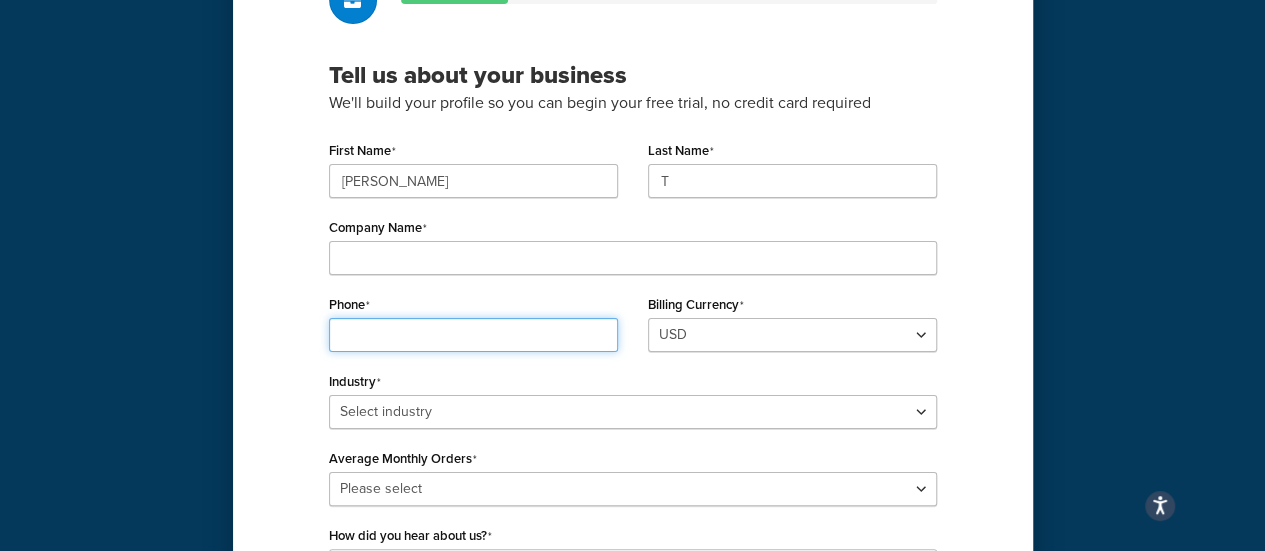 click on "Phone" at bounding box center [473, 335] 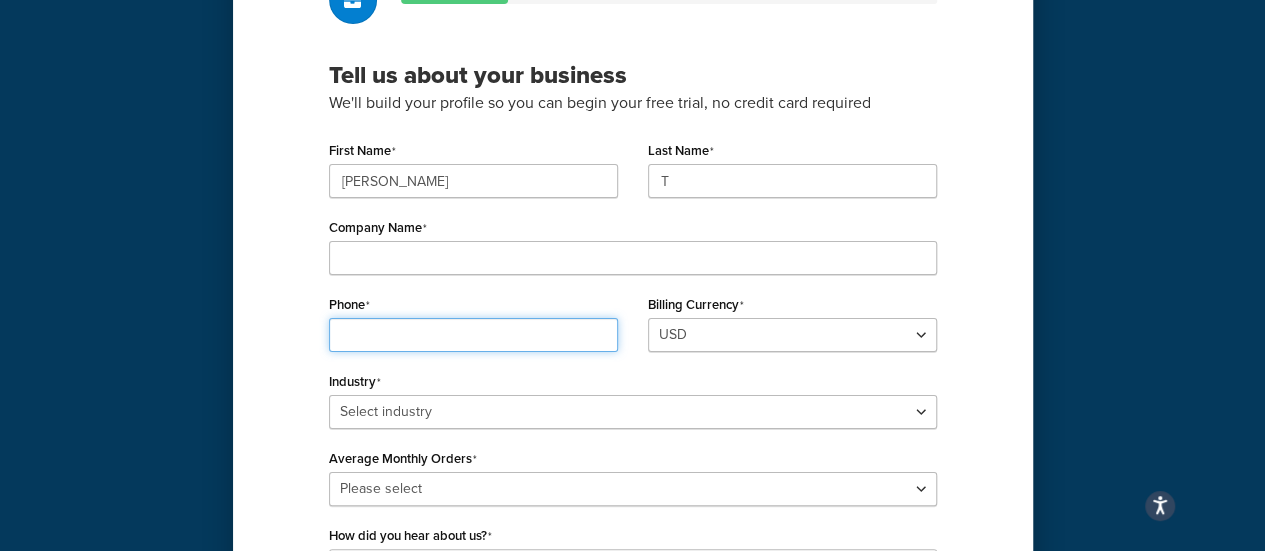 type on "6477951960" 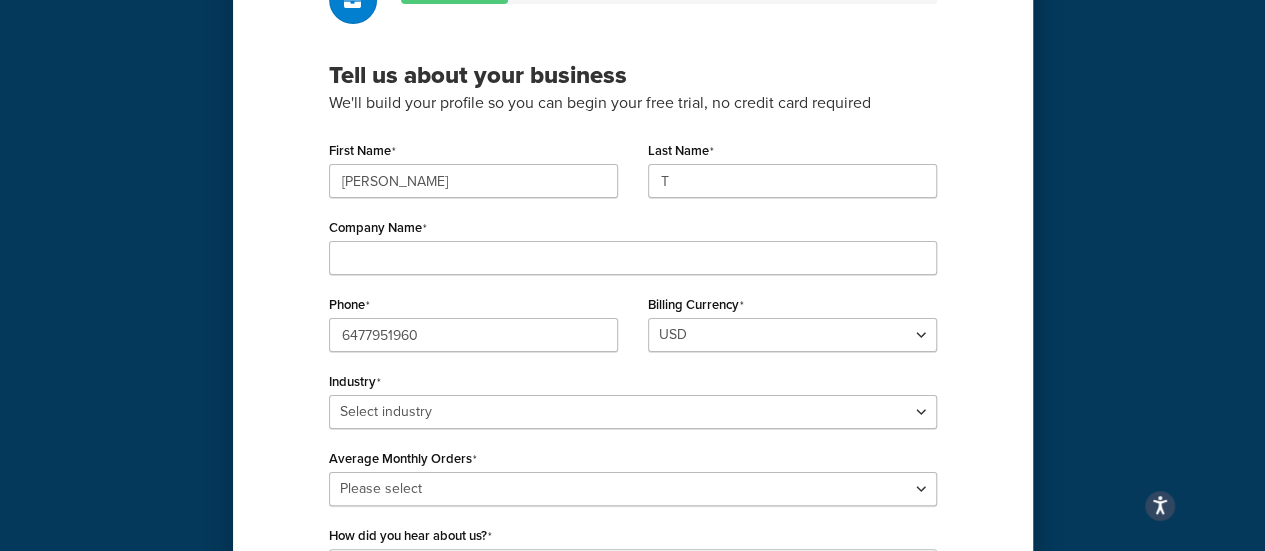 click on "Company Name" at bounding box center [633, 244] 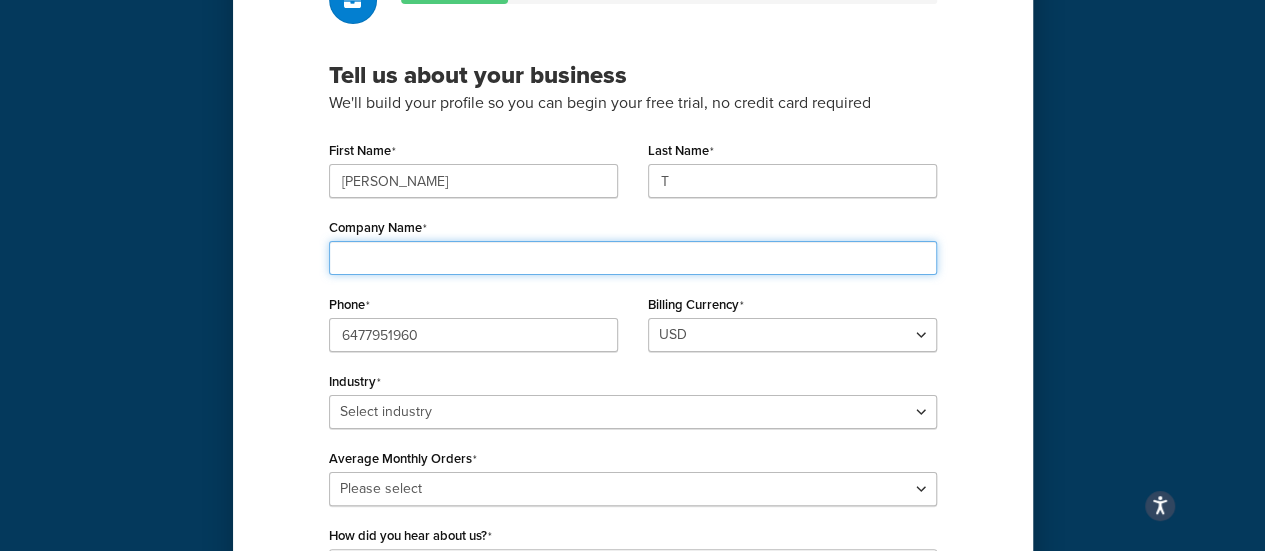 click on "Company Name" at bounding box center (633, 258) 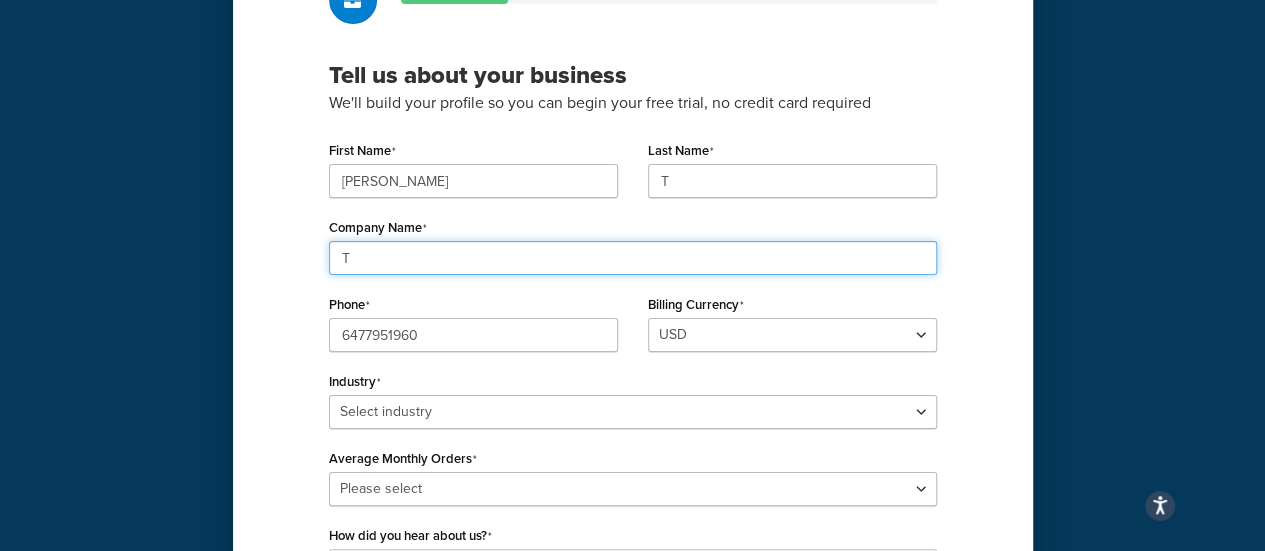 type on "T" 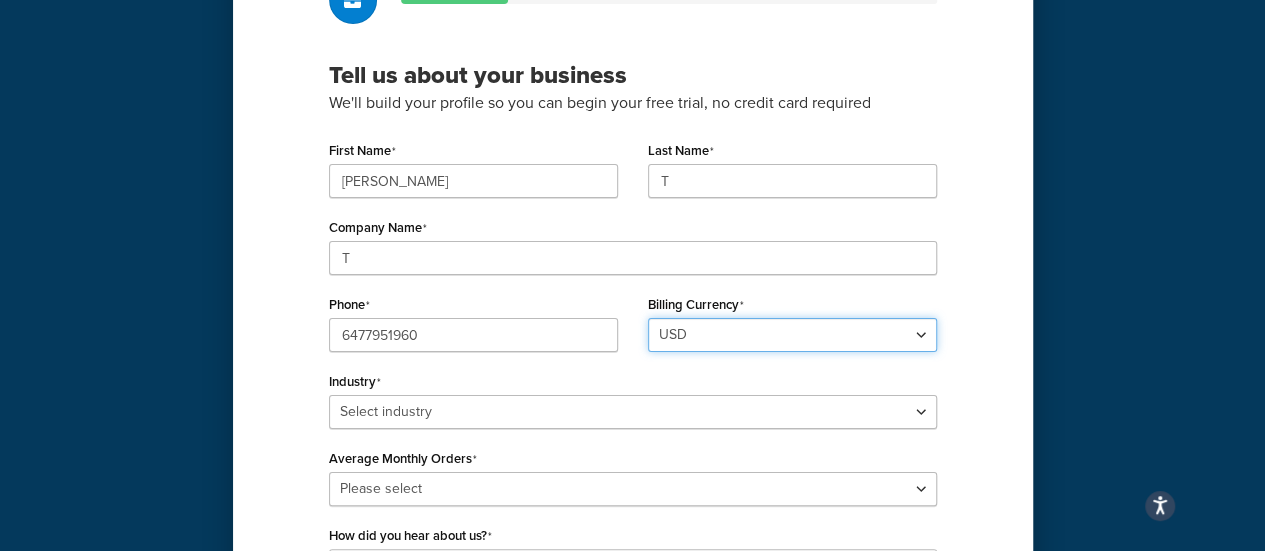 click on "USD" at bounding box center [792, 335] 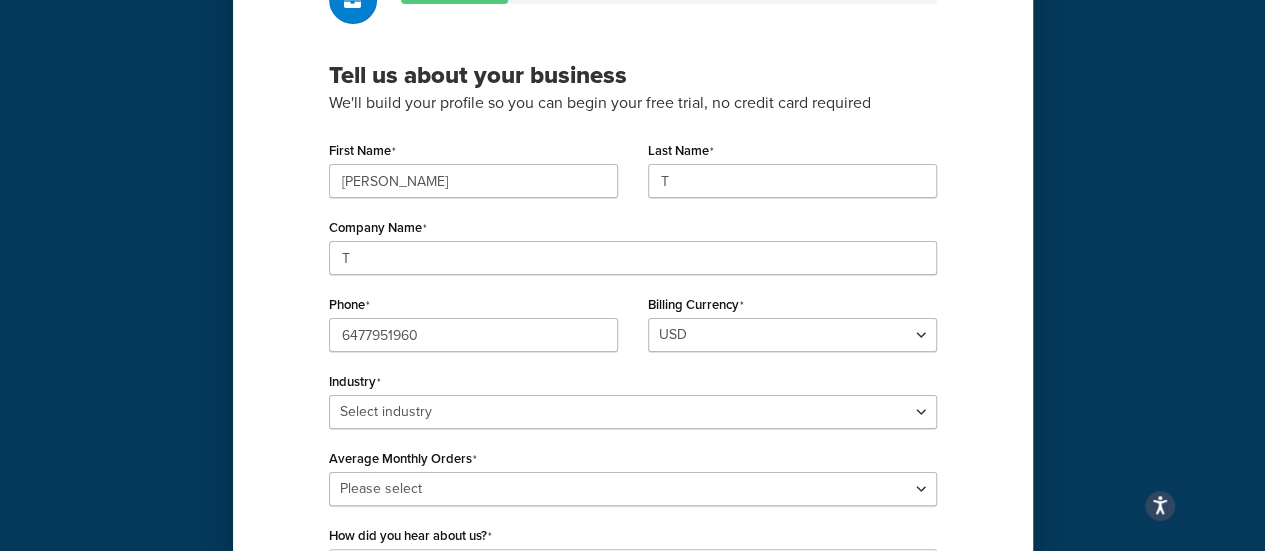 click on "Industry   Select industry  Automotive  Adult  Agriculture  Alcohol, Tobacco & CBD  Arts & Crafts  Baby  Books, Music & Entertainment  Business Equipment & Supplies  Chemical & Hazardous Materials  Computer & Electronics  Construction  Displays & Staging  Education  Fashion & Beauty  Food & Nutrition  Gym & Fitness  Home & Garden  Machinery & Manufacturing  Medical & Pharmacy  Pet Supplies & Live Animals  Restaurant & Catering Equipment  Sporting Goods & Recreation  Toys, Games, Hobbies & Party  Wholesale  Other" at bounding box center [633, 398] 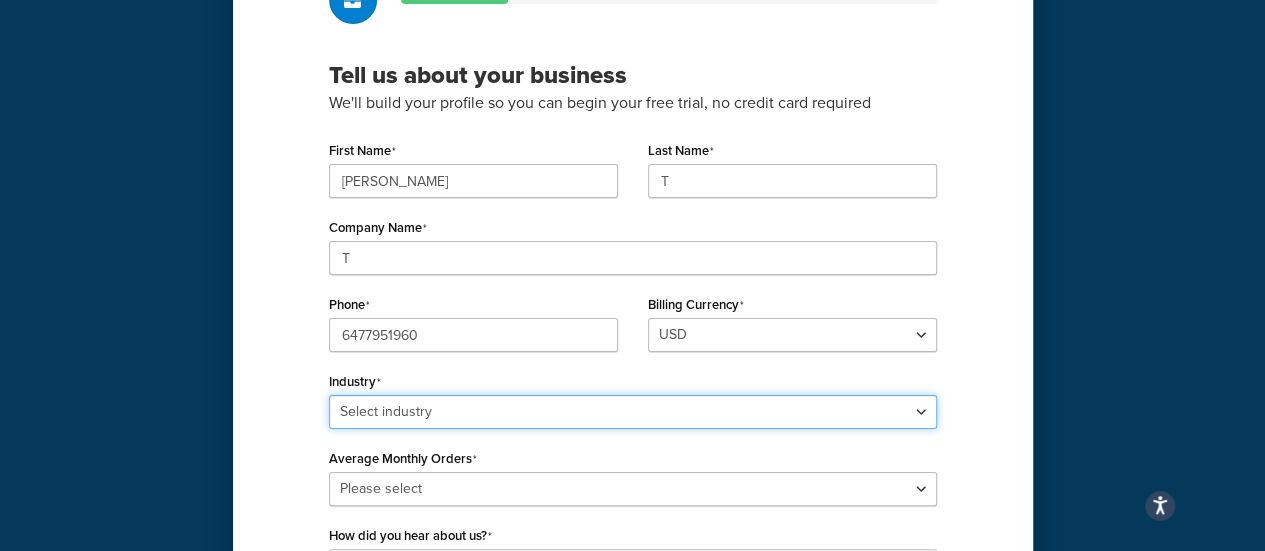 click on "Select industry  Automotive  Adult  Agriculture  Alcohol, Tobacco & CBD  Arts & Crafts  Baby  Books, Music & Entertainment  Business Equipment & Supplies  Chemical & Hazardous Materials  Computer & Electronics  Construction  Displays & Staging  Education  Fashion & Beauty  Food & Nutrition  Gym & Fitness  Home & Garden  Machinery & Manufacturing  Medical & Pharmacy  Pet Supplies & Live Animals  Restaurant & Catering Equipment  Sporting Goods & Recreation  Toys, Games, Hobbies & Party  Wholesale  Other" at bounding box center [633, 412] 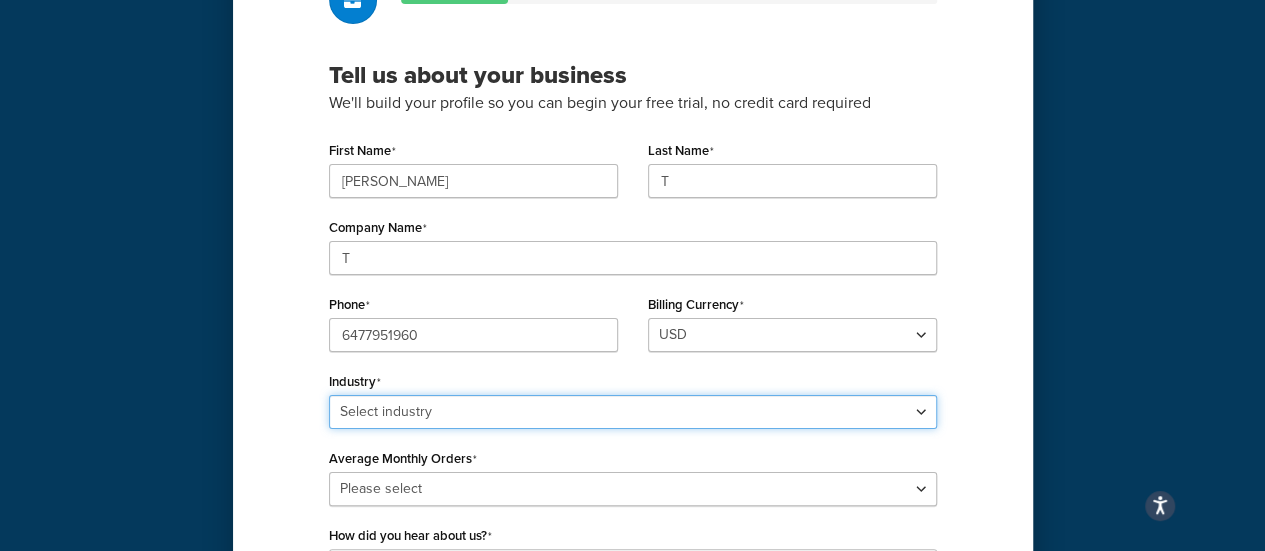 select on "17" 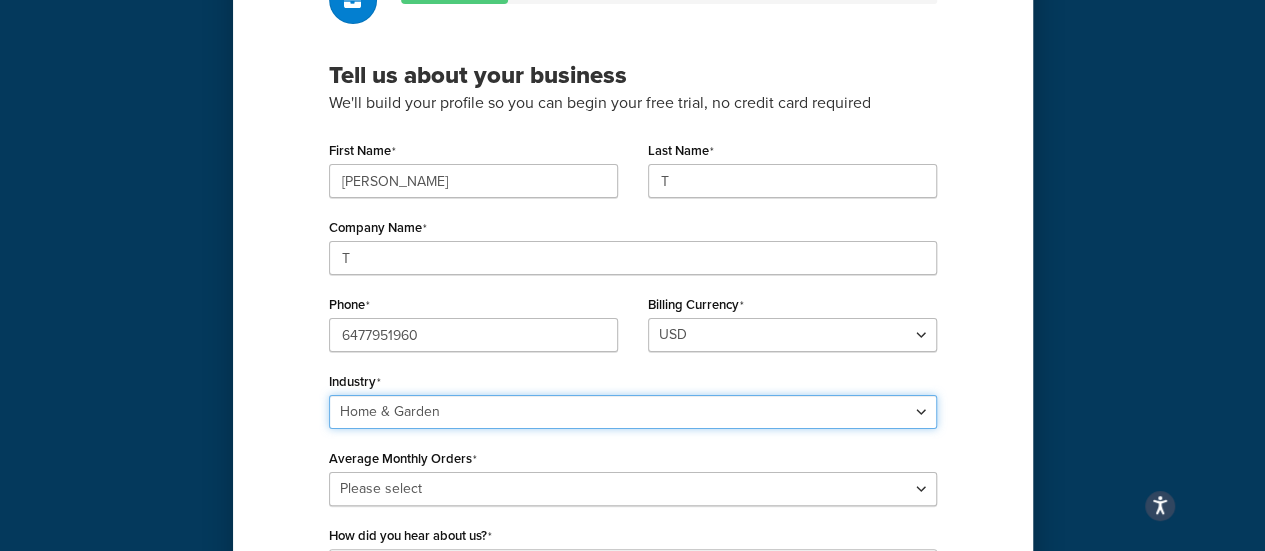 click on "Select industry  Automotive  Adult  Agriculture  Alcohol, Tobacco & CBD  Arts & Crafts  Baby  Books, Music & Entertainment  Business Equipment & Supplies  Chemical & Hazardous Materials  Computer & Electronics  Construction  Displays & Staging  Education  Fashion & Beauty  Food & Nutrition  Gym & Fitness  Home & Garden  Machinery & Manufacturing  Medical & Pharmacy  Pet Supplies & Live Animals  Restaurant & Catering Equipment  Sporting Goods & Recreation  Toys, Games, Hobbies & Party  Wholesale  Other" at bounding box center (633, 412) 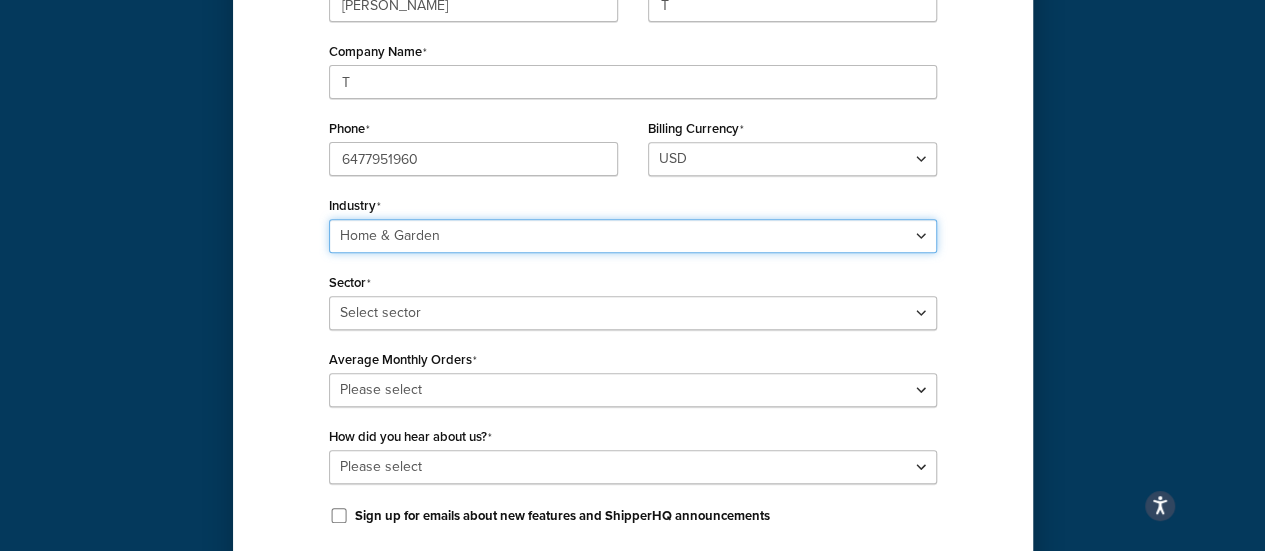 scroll, scrollTop: 344, scrollLeft: 0, axis: vertical 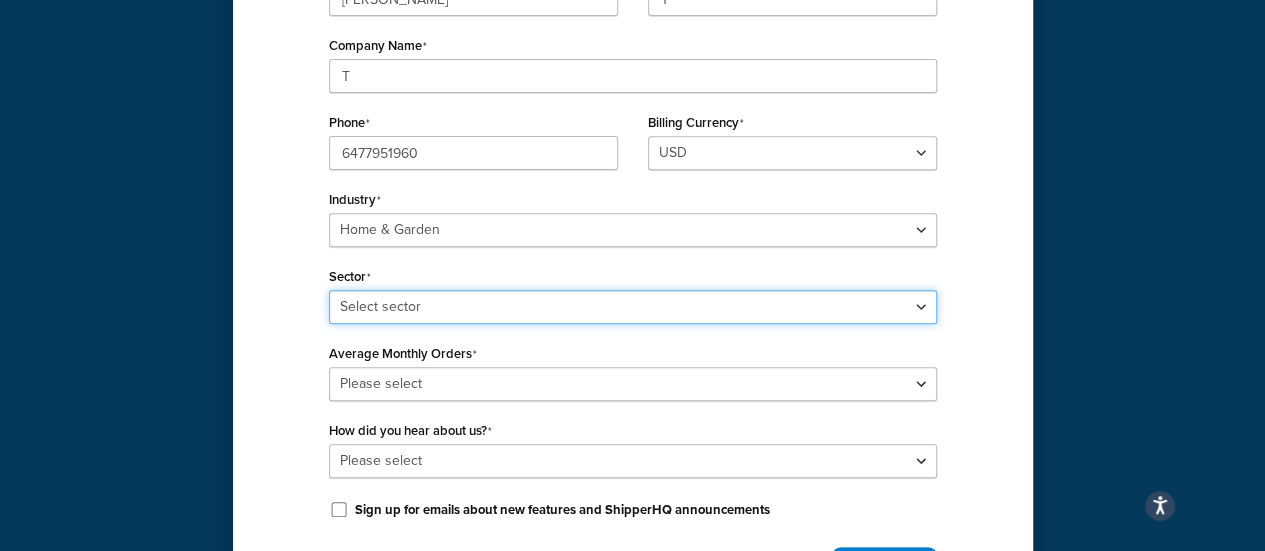 click on "Select sector  Furniture  Garden Supplies  Home Goods  Home Improvement  Nursery / Arborist" at bounding box center (633, 307) 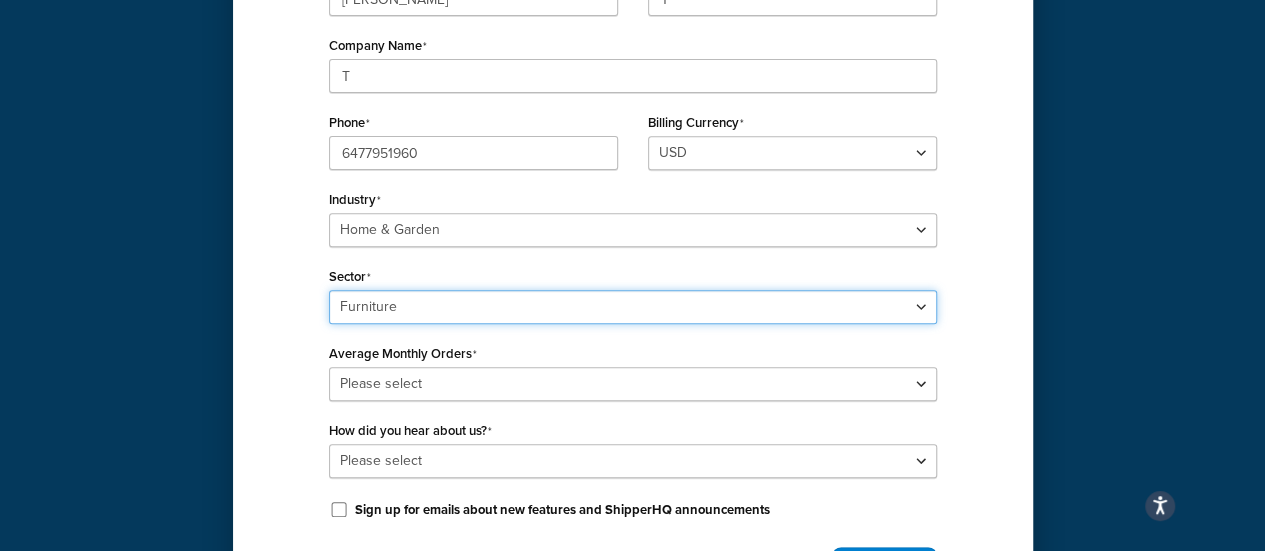 click on "Select sector  Furniture  Garden Supplies  Home Goods  Home Improvement  Nursery / Arborist" at bounding box center (633, 307) 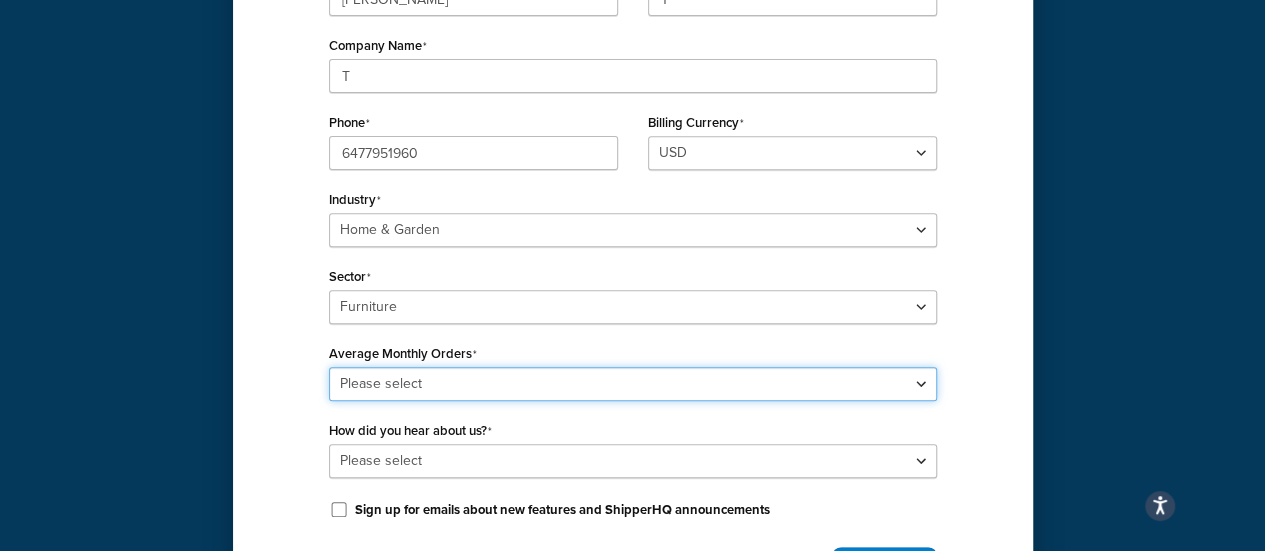 click on "Please select  0-500  501-1,000  1,001-10,000  10,001-20,000  Over 20,000" at bounding box center [633, 384] 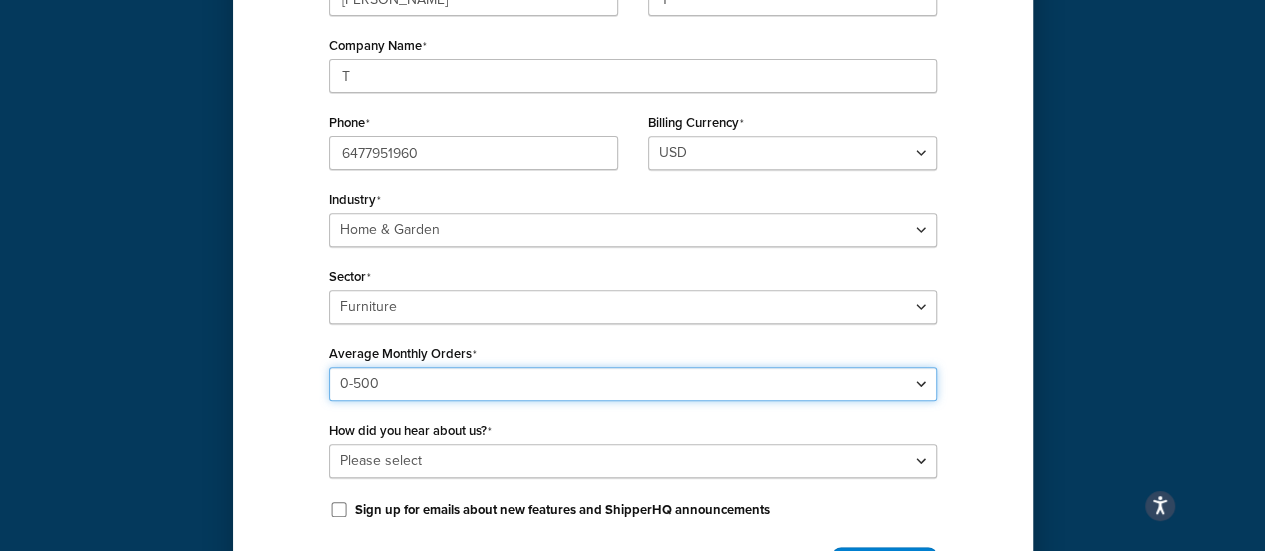click on "Please select  0-500  501-1,000  1,001-10,000  10,001-20,000  Over 20,000" at bounding box center (633, 384) 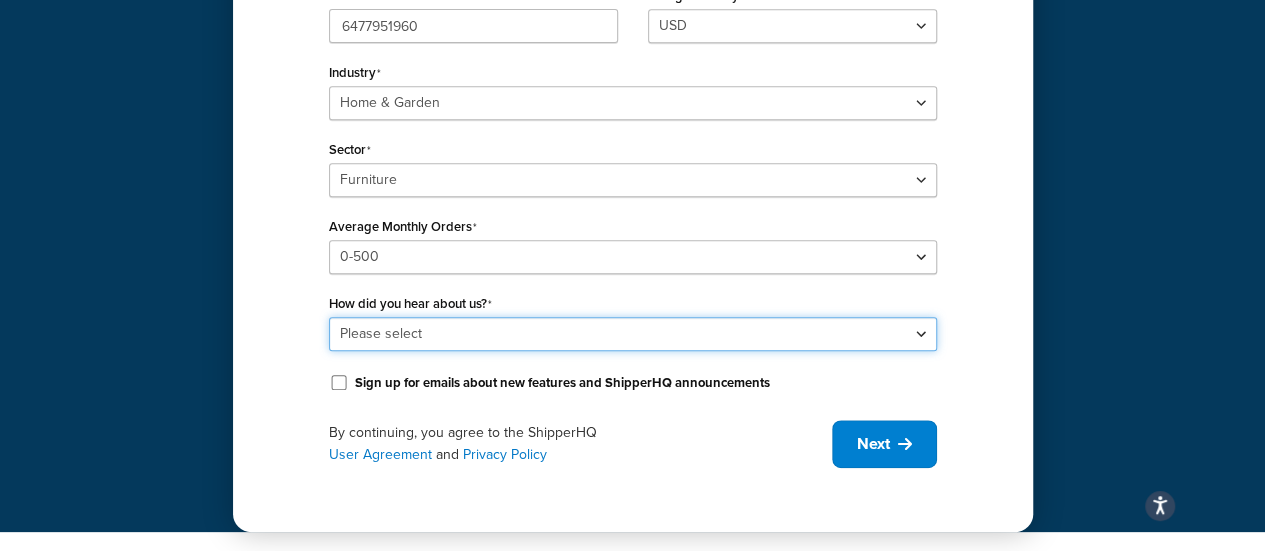 click on "Please select  Online Search  App Store or Marketplace Listing  Referred by Agency  Social Media  Industry Event or Meetup  Blog Post  Community Forum  Software Review Site  AI Recommendation  Other" at bounding box center (633, 334) 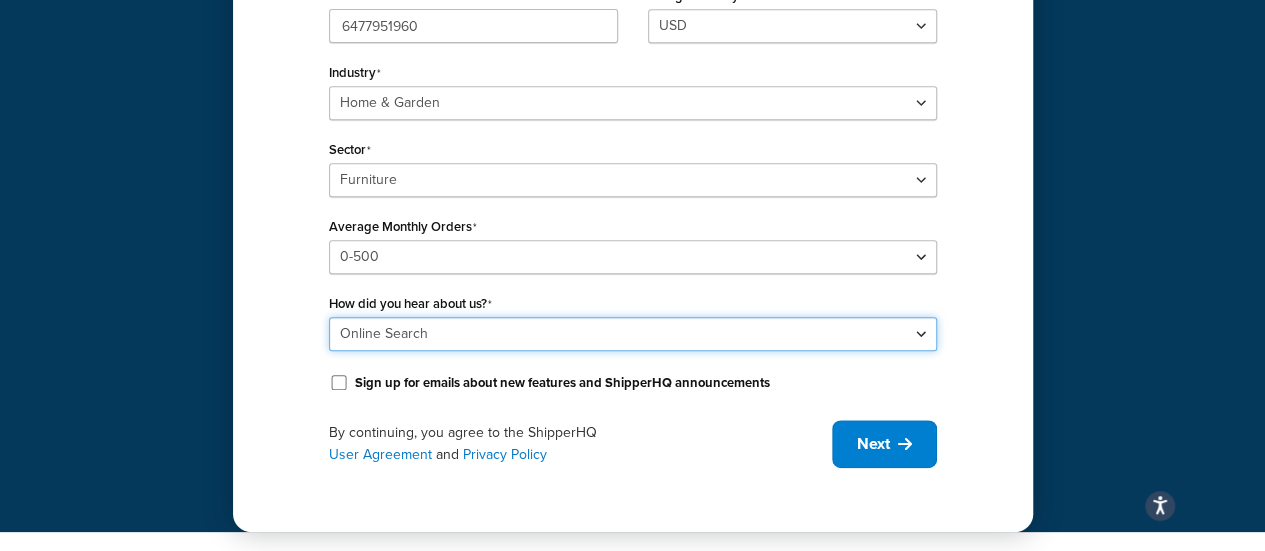 click on "Please select  Online Search  App Store or Marketplace Listing  Referred by Agency  Social Media  Industry Event or Meetup  Blog Post  Community Forum  Software Review Site  AI Recommendation  Other" at bounding box center (633, 334) 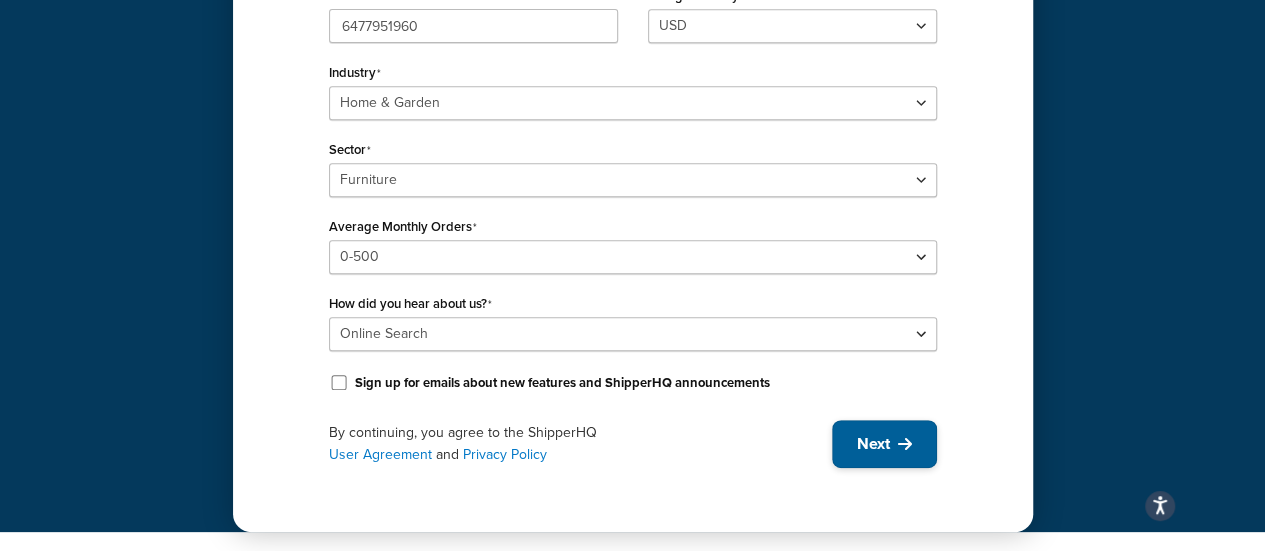 click on "Next" at bounding box center (873, 444) 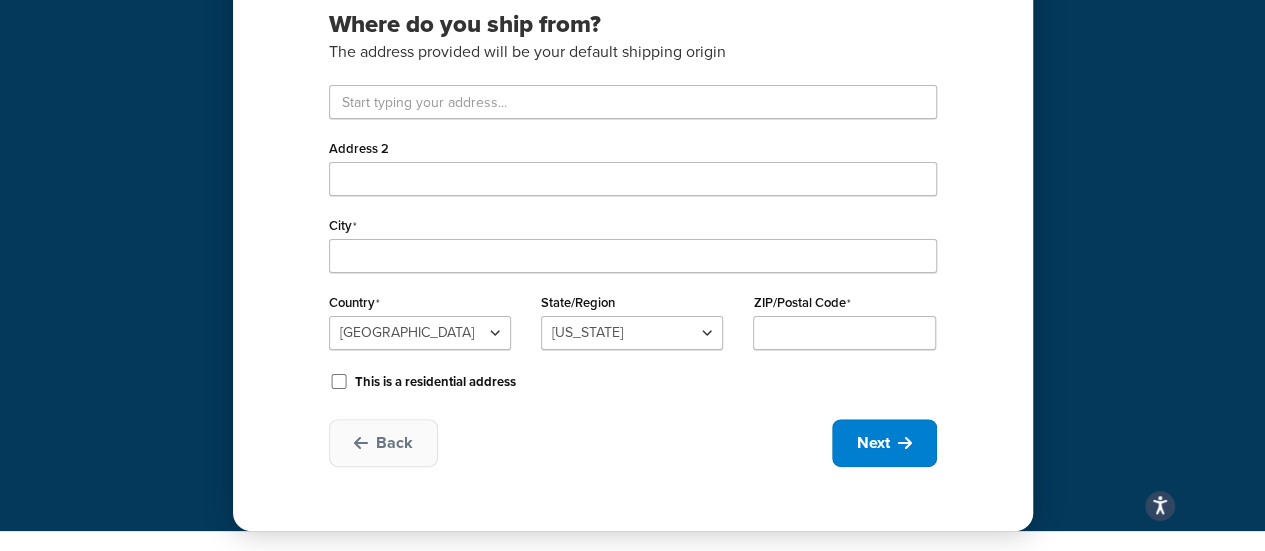 scroll, scrollTop: 212, scrollLeft: 0, axis: vertical 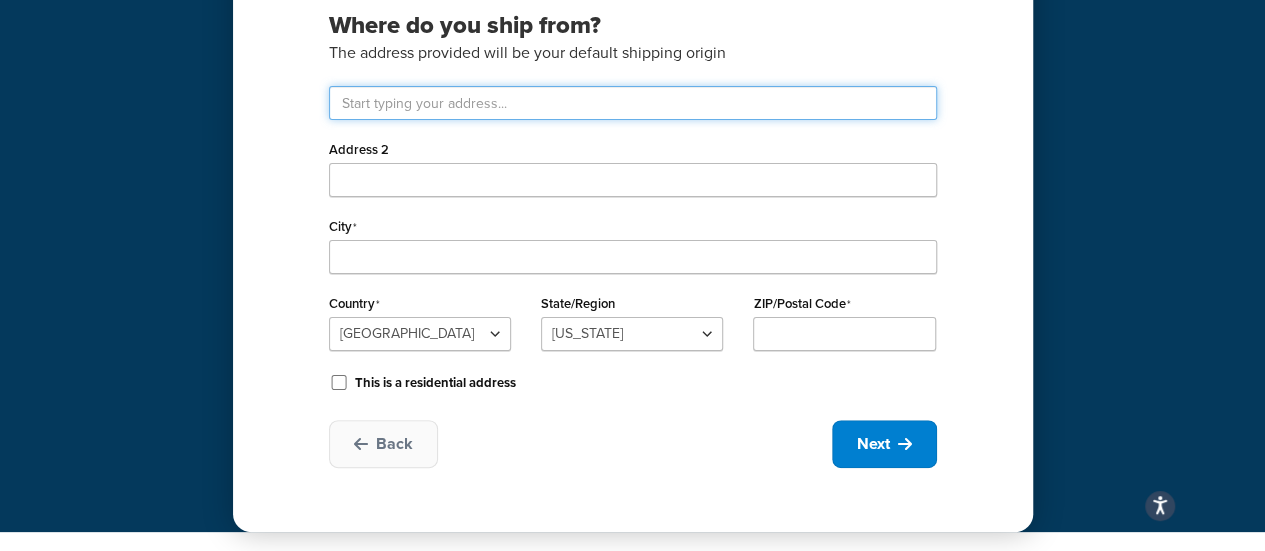 click at bounding box center [633, 103] 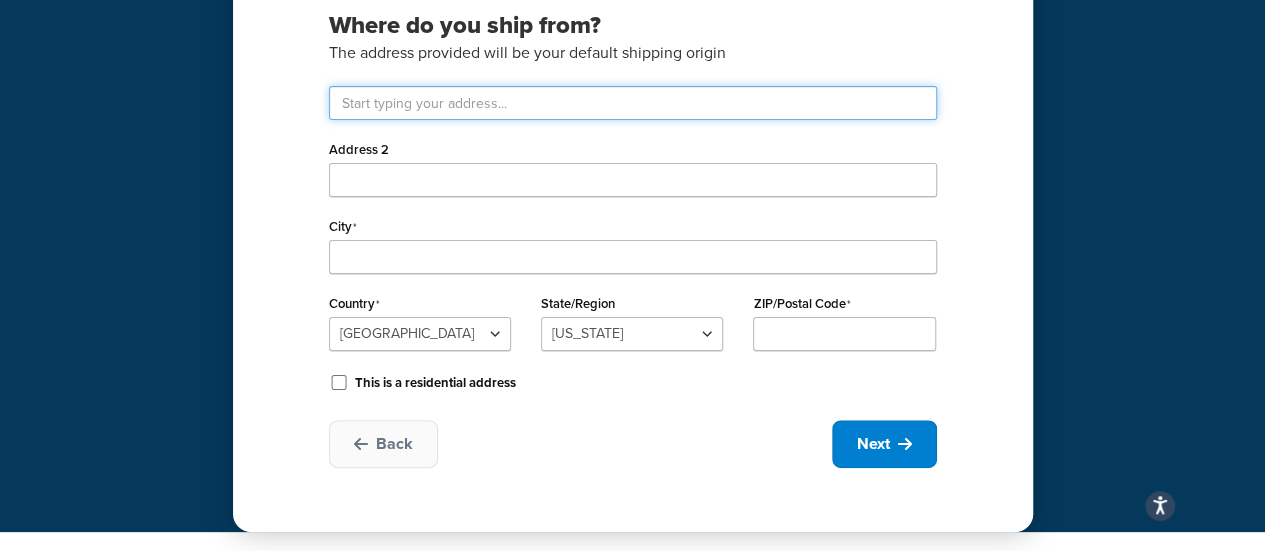 type on "[STREET_ADDRESS][PERSON_NAME]" 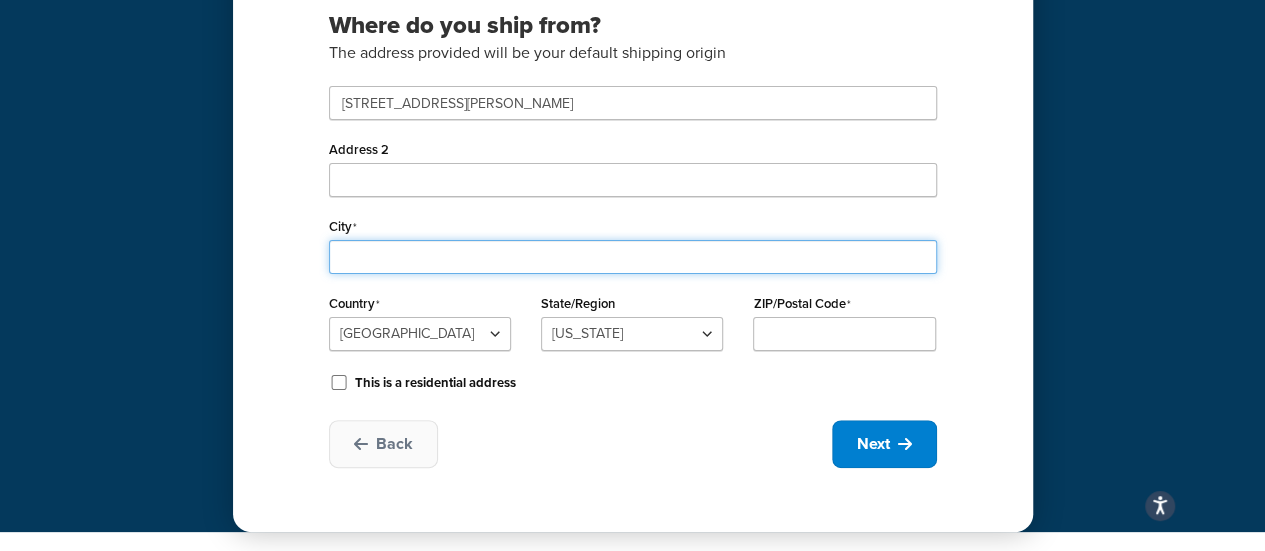 type on "[GEOGRAPHIC_DATA]" 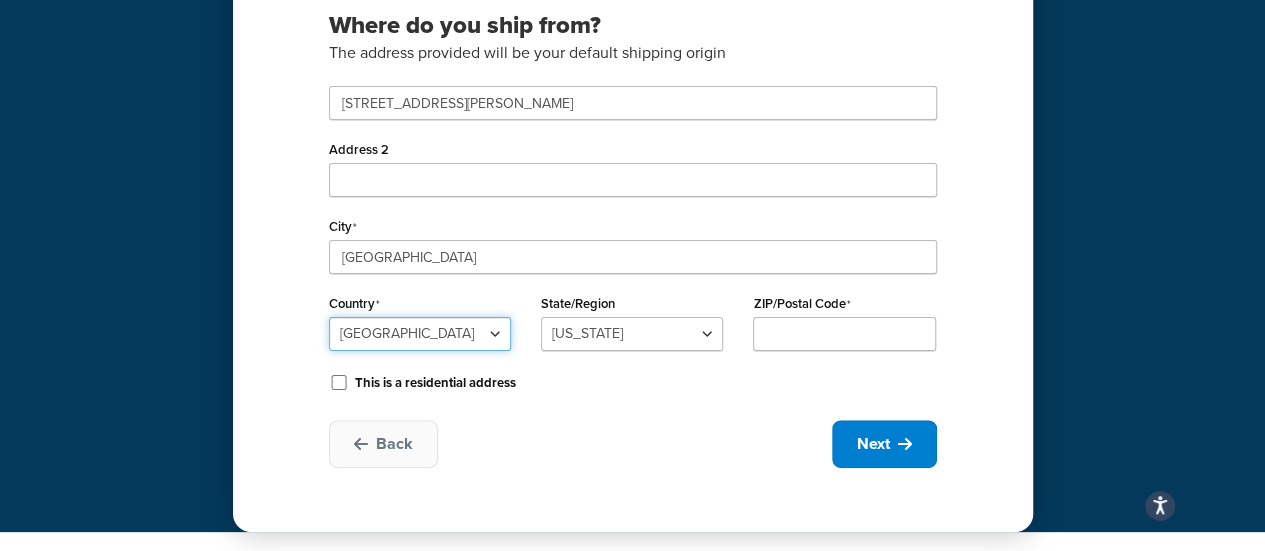 select on "1198" 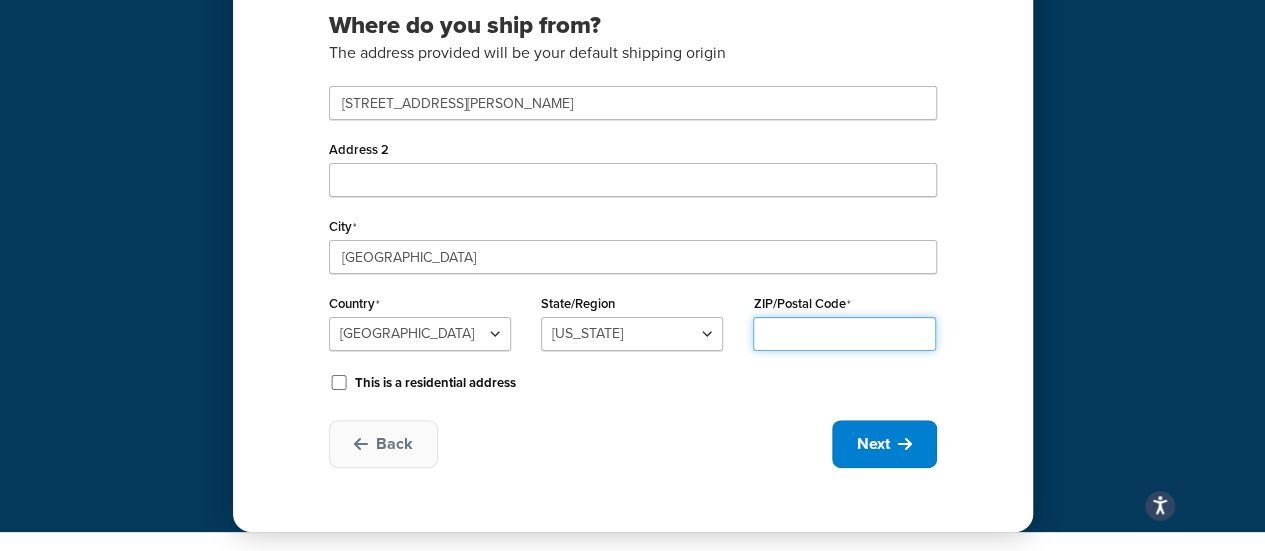 type on "41002" 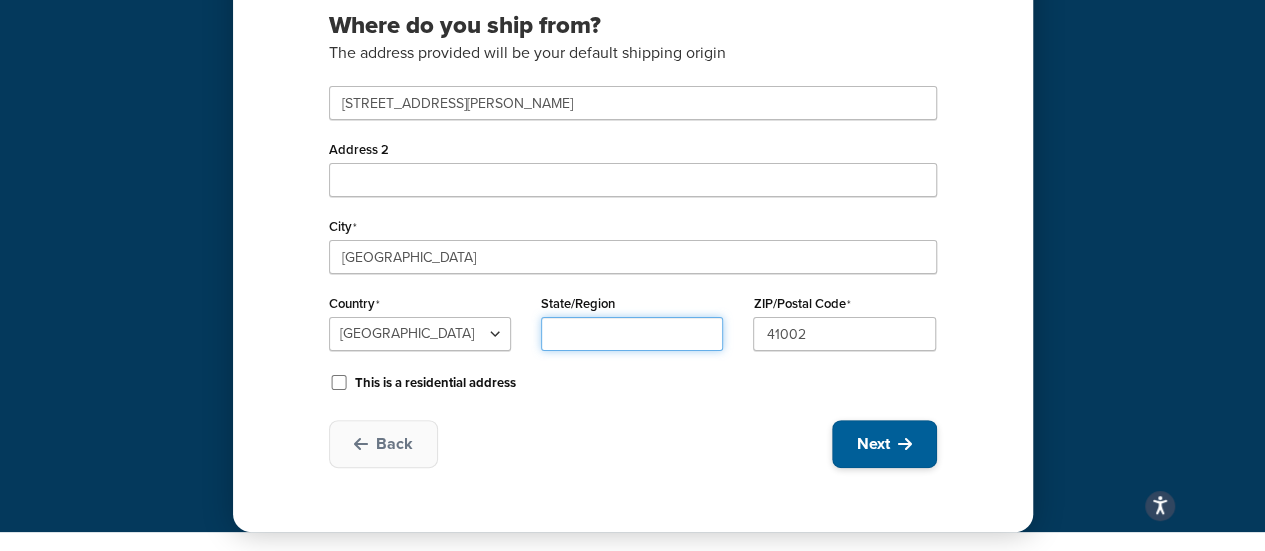 type on "[GEOGRAPHIC_DATA]" 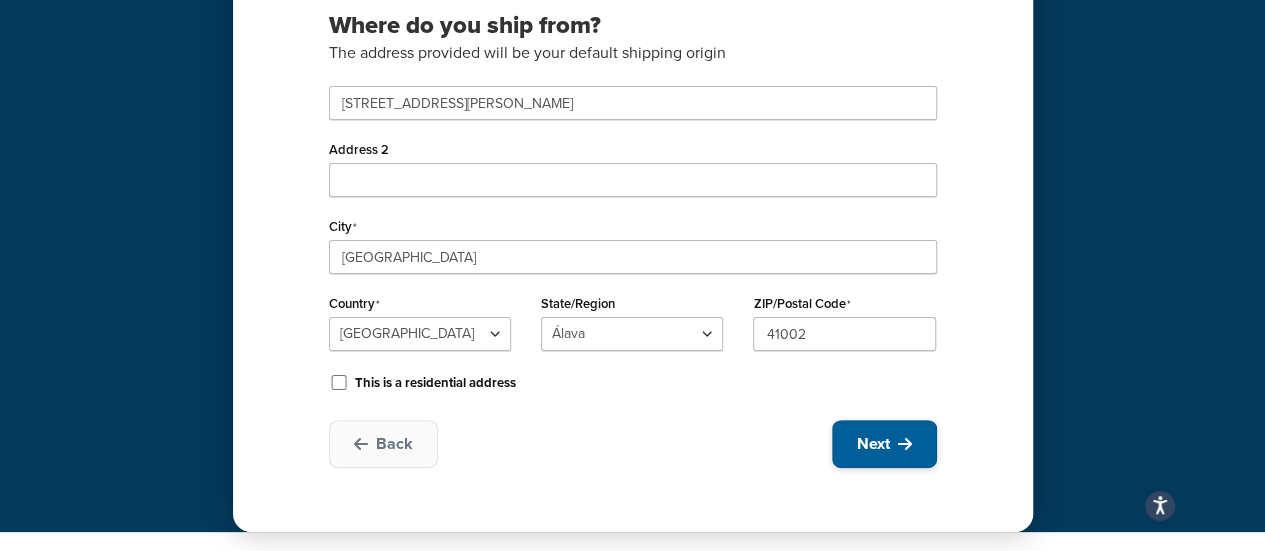 click on "Next" at bounding box center (884, 444) 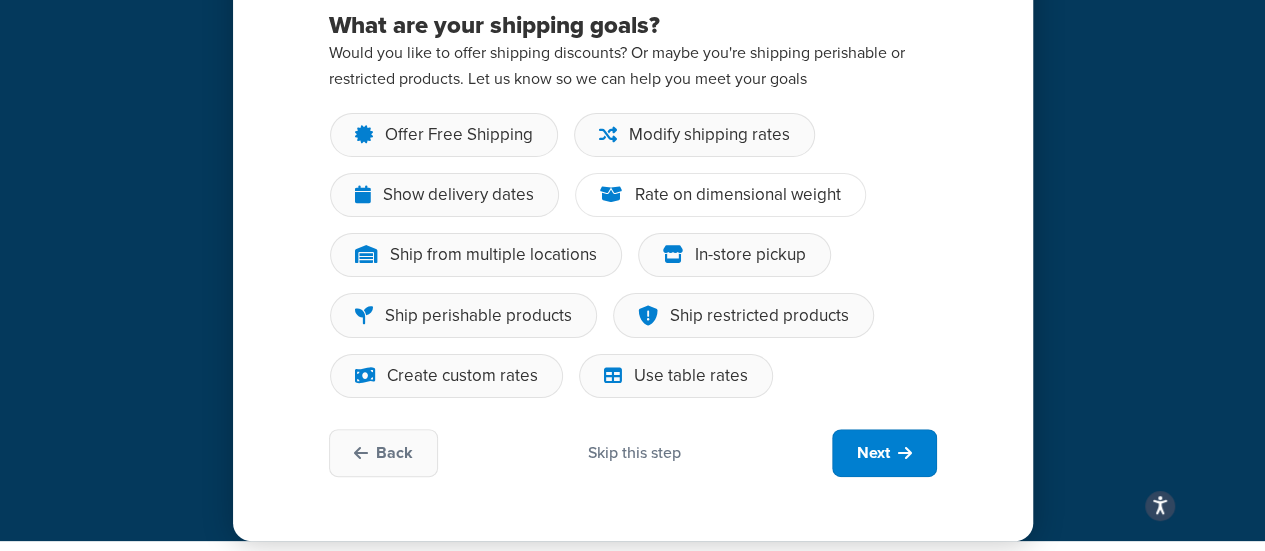 click on "Rate on dimensional weight" at bounding box center [738, 195] 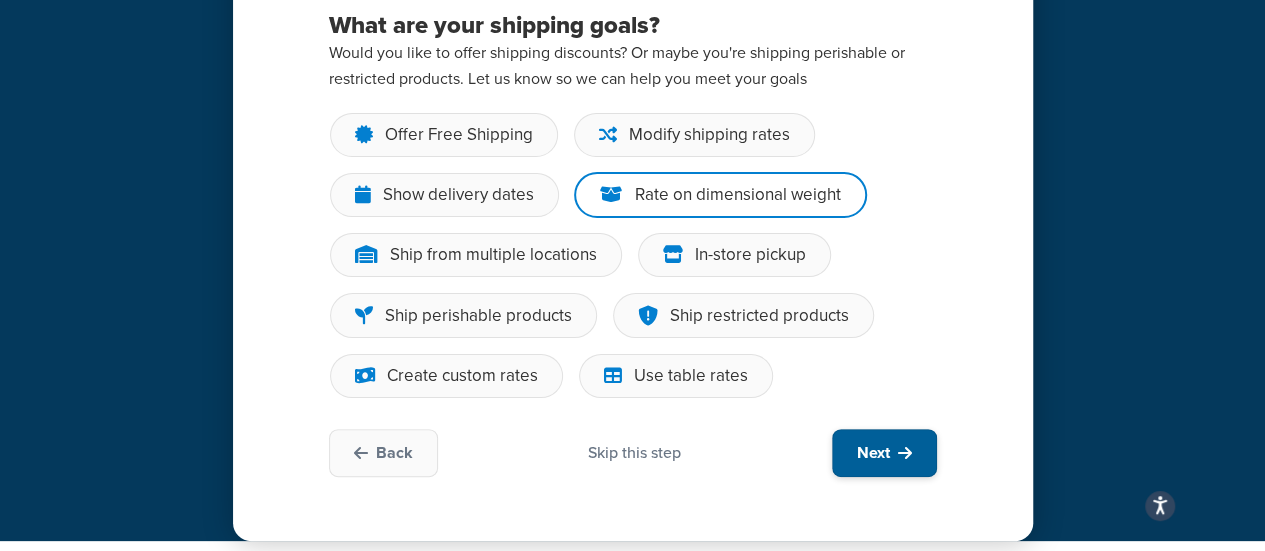 click at bounding box center (905, 453) 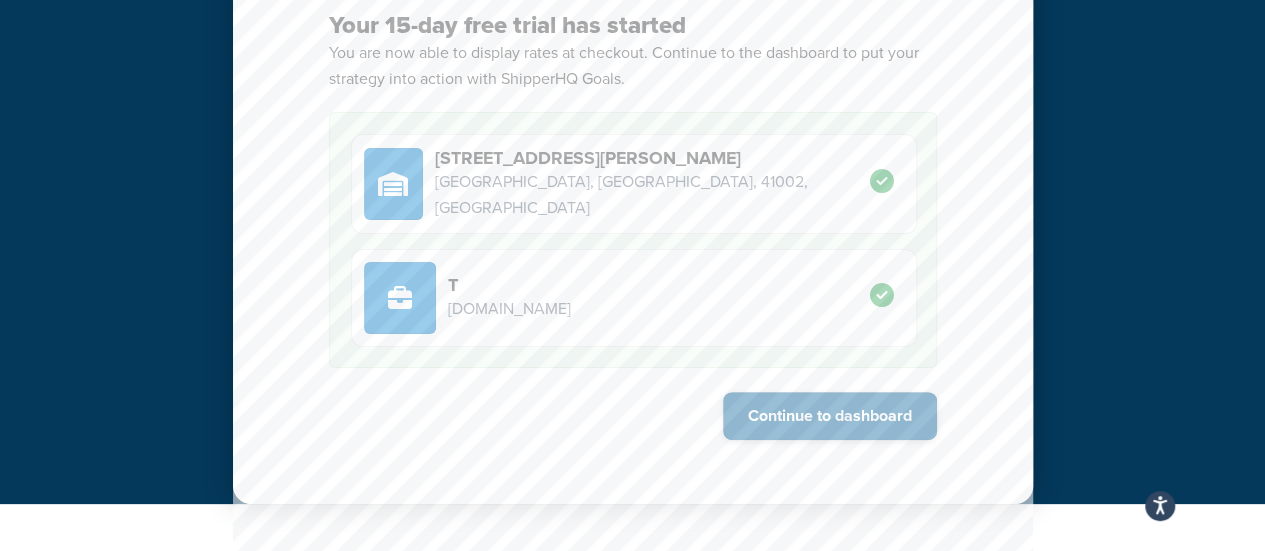 click on "Continue to dashboard" at bounding box center (830, 416) 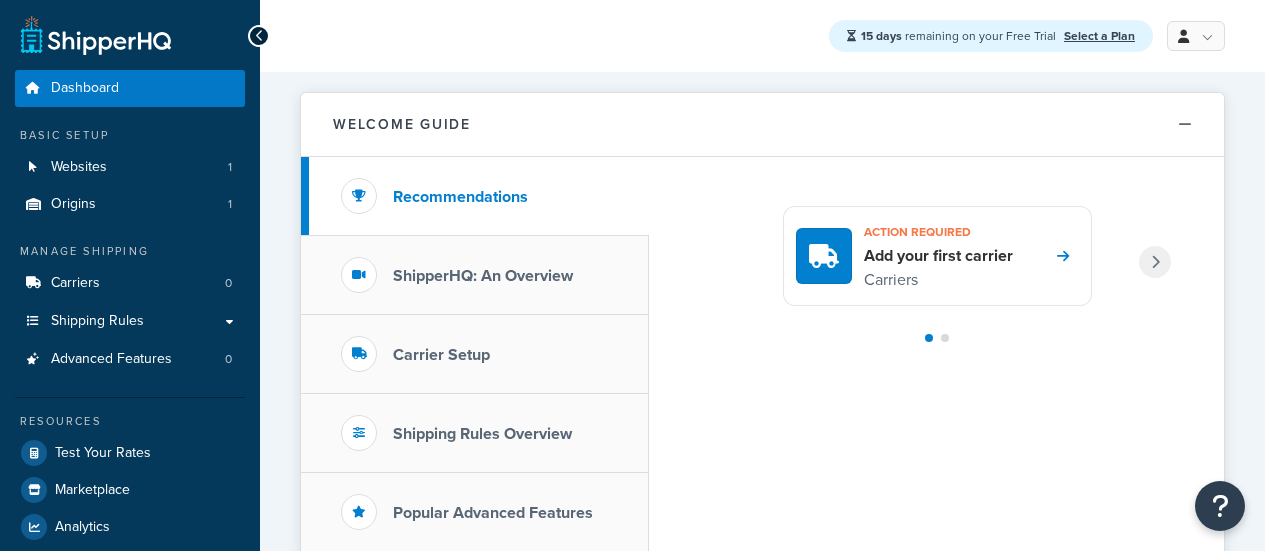 scroll, scrollTop: 0, scrollLeft: 0, axis: both 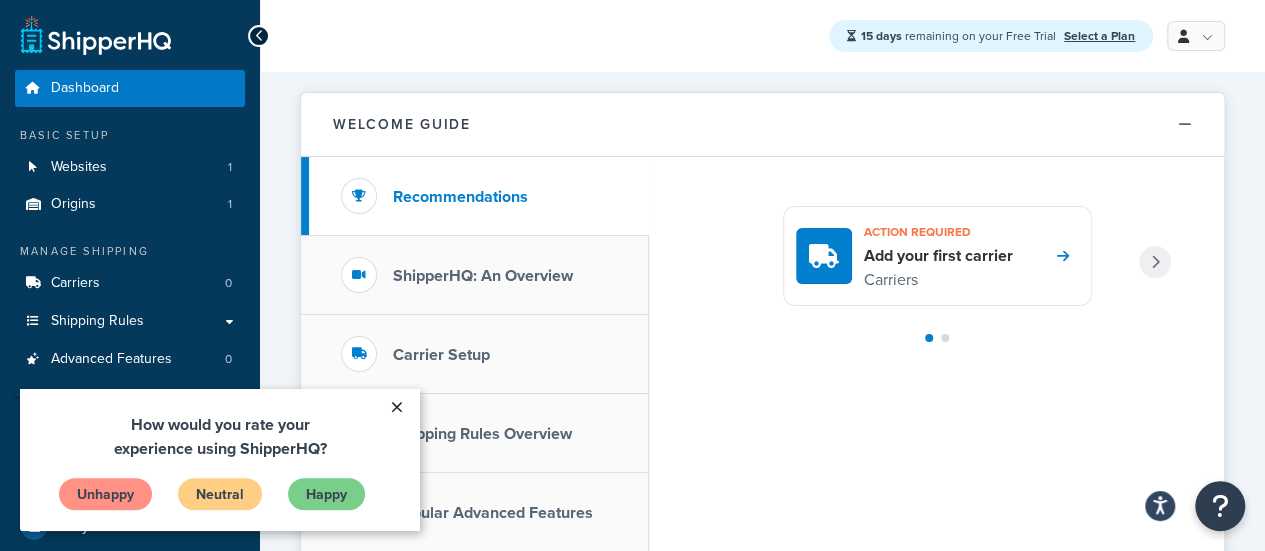 click on "×" at bounding box center (396, 407) 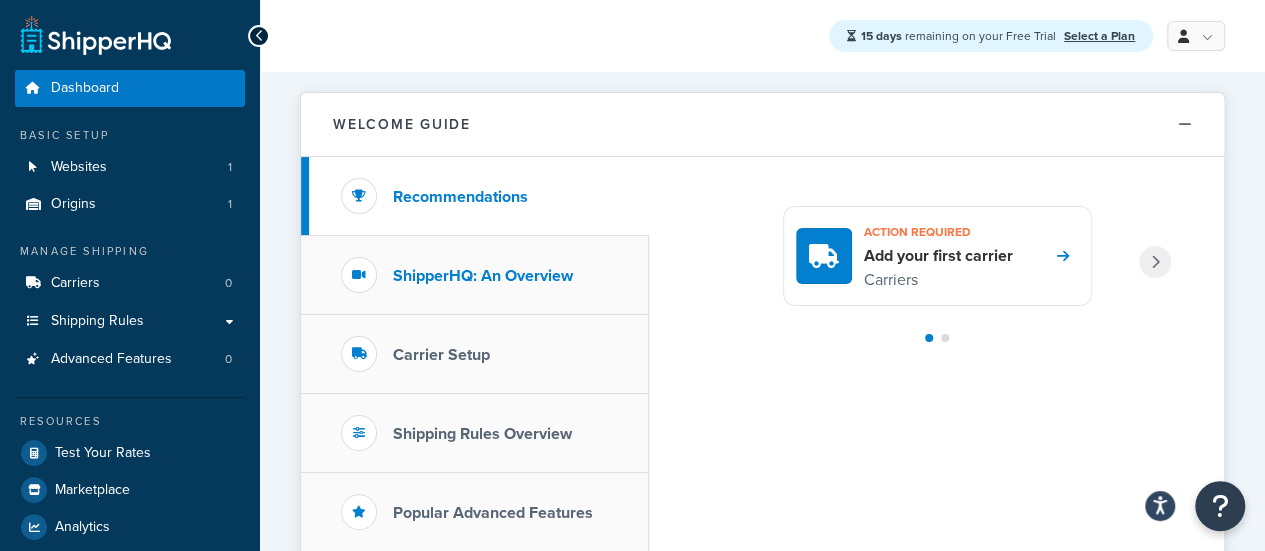 click on "ShipperHQ: An Overview" at bounding box center [475, 275] 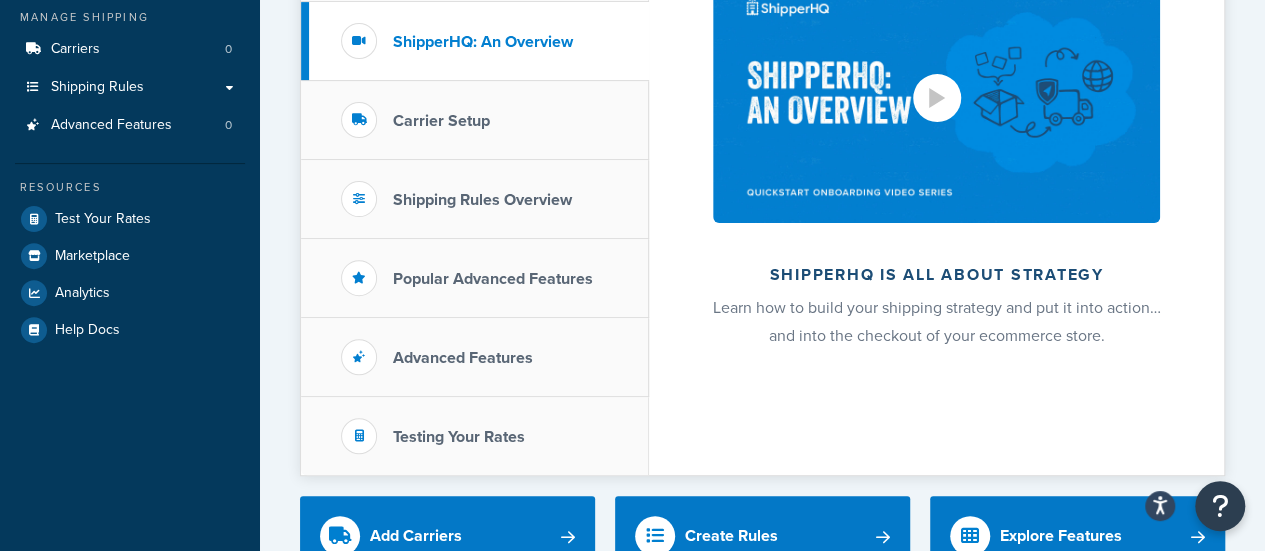 scroll, scrollTop: 235, scrollLeft: 0, axis: vertical 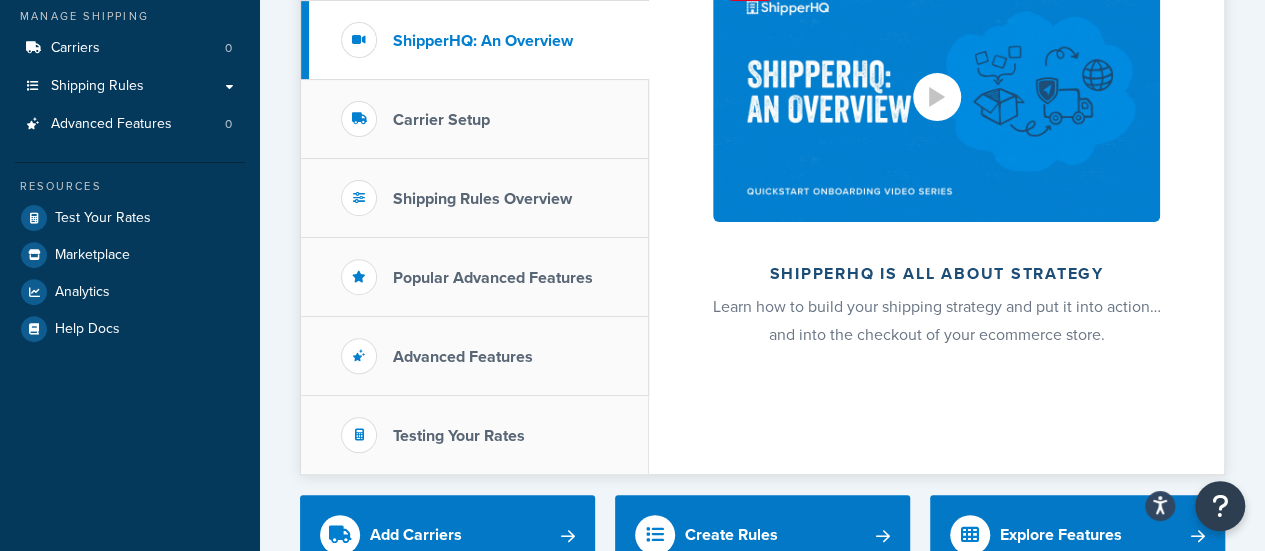 click at bounding box center [936, 96] 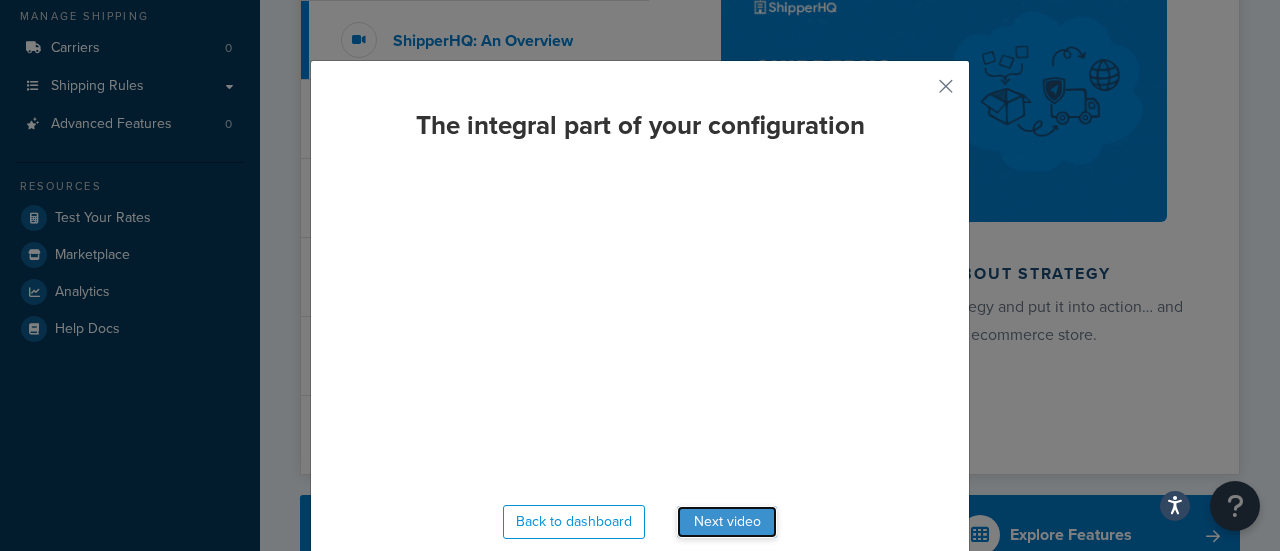 click on "Next video" at bounding box center (727, 522) 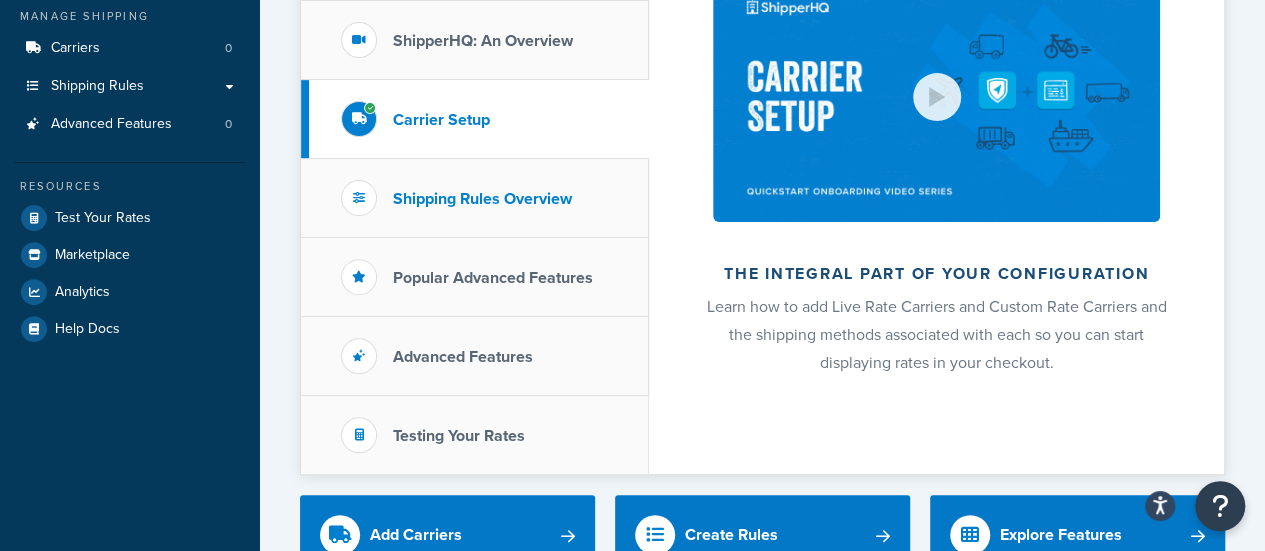 click on "Shipping Rules Overview" at bounding box center (475, 198) 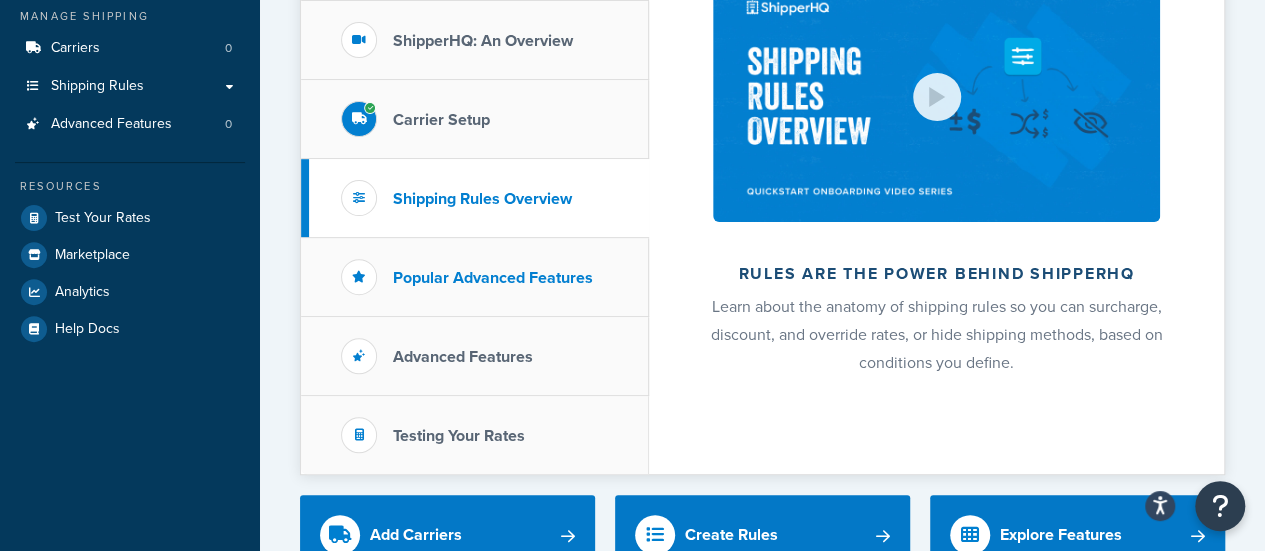 click on "Popular Advanced Features" at bounding box center (493, 278) 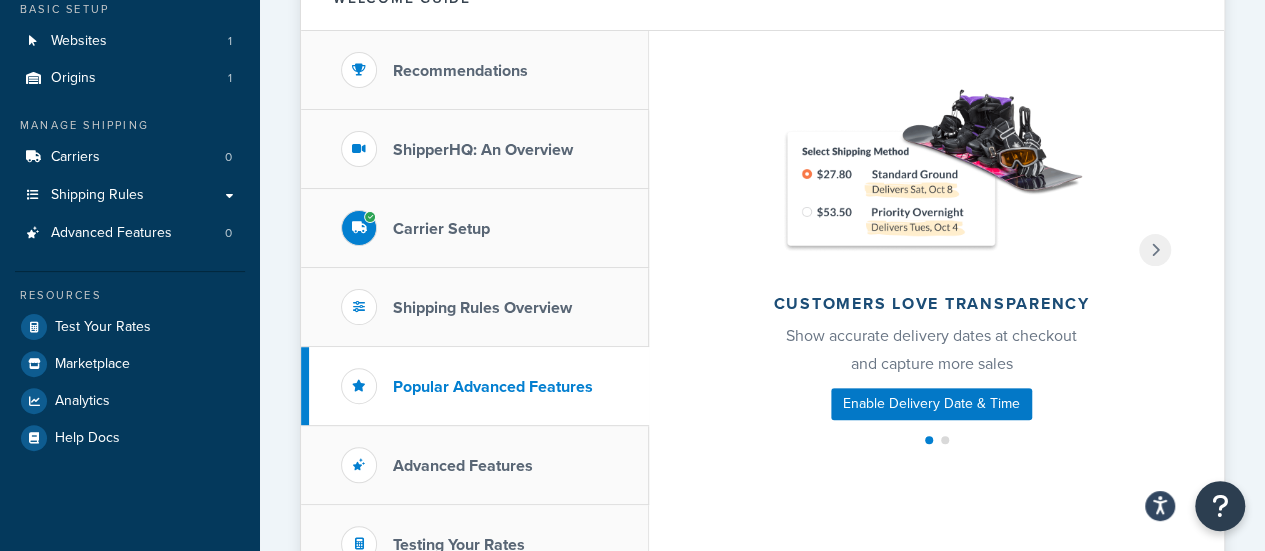 scroll, scrollTop: 230, scrollLeft: 0, axis: vertical 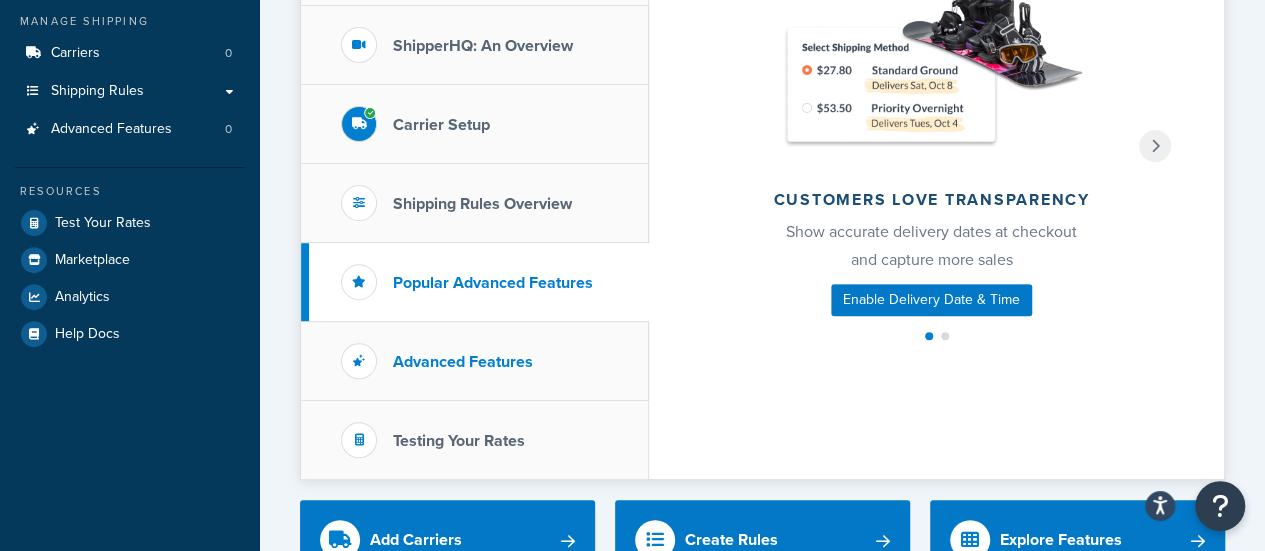 click on "Advanced Features" at bounding box center [475, 361] 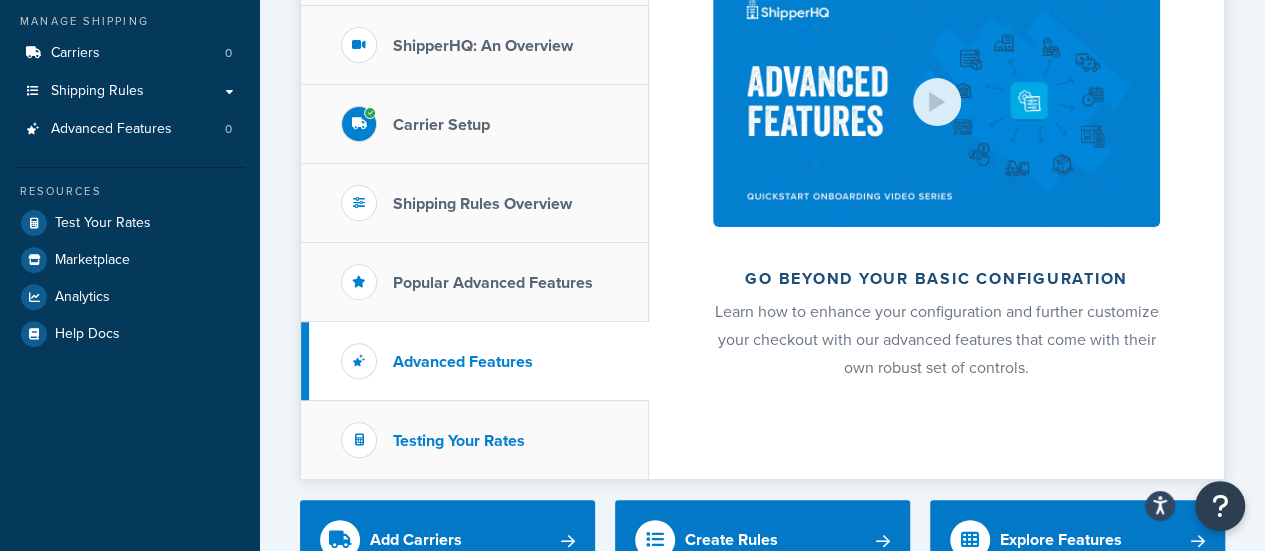 click on "Testing Your Rates" at bounding box center [459, 441] 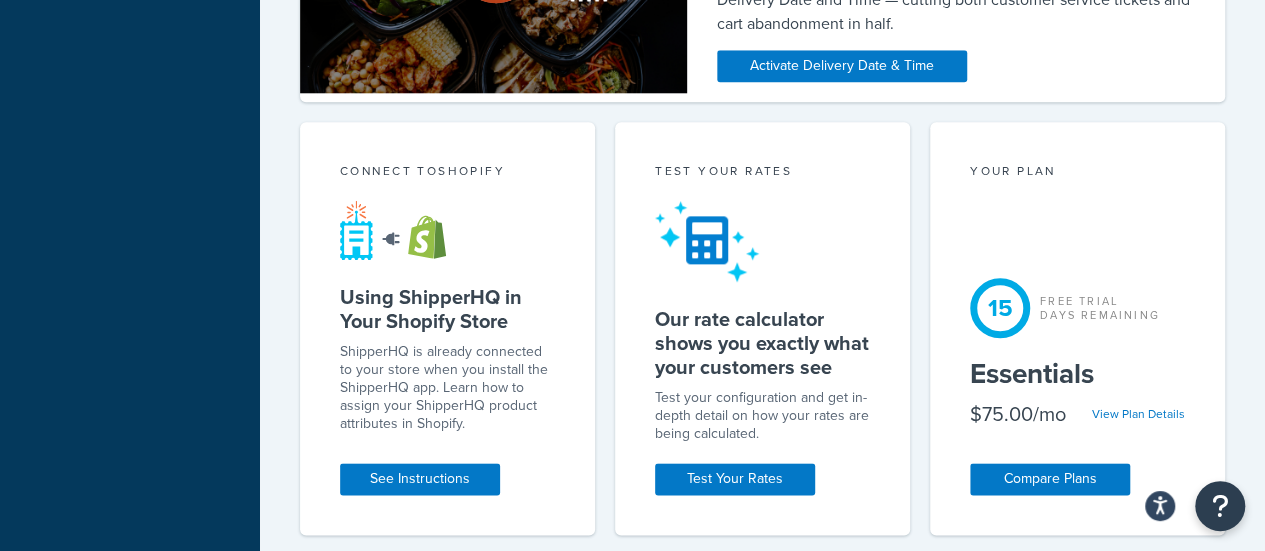 scroll, scrollTop: 1010, scrollLeft: 0, axis: vertical 